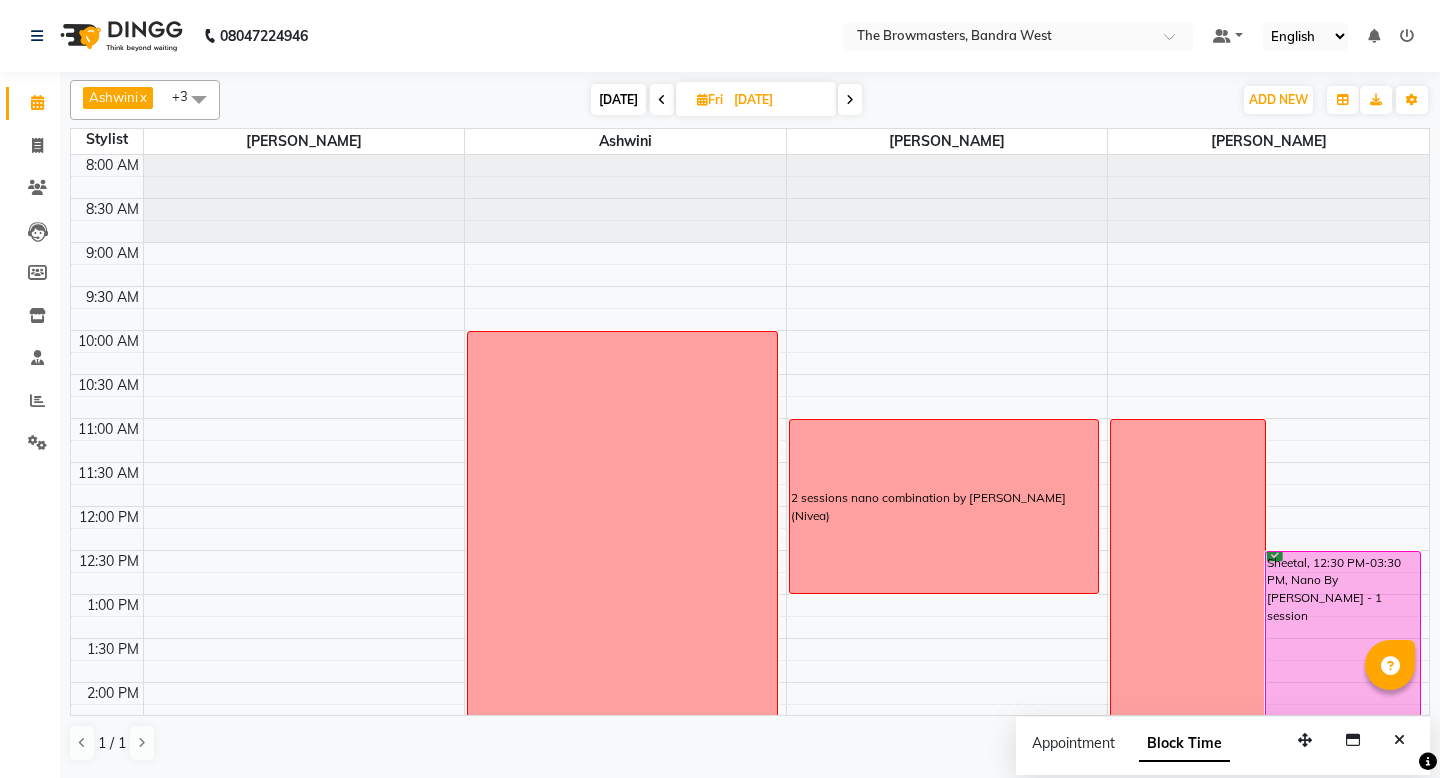 scroll, scrollTop: 0, scrollLeft: 0, axis: both 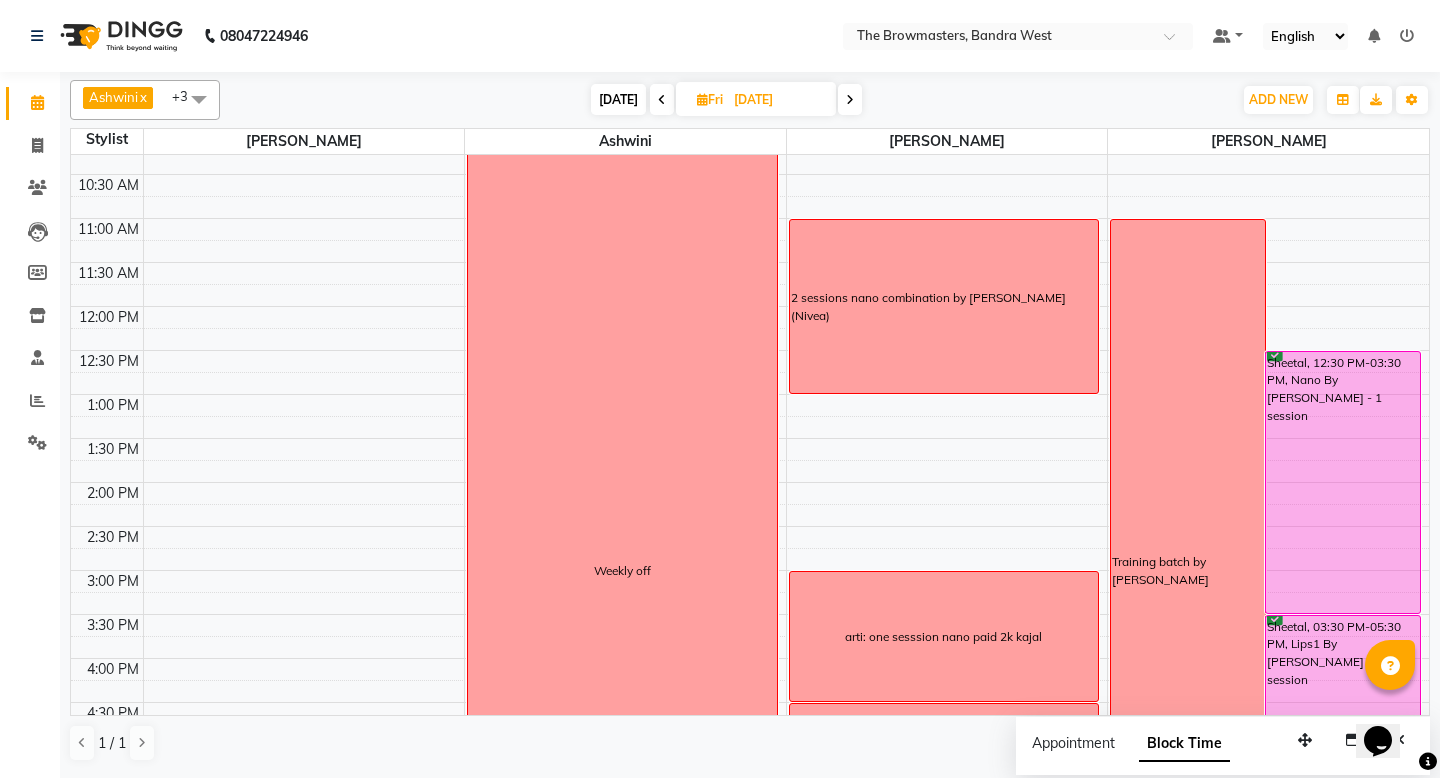 click on "Fri" at bounding box center (710, 99) 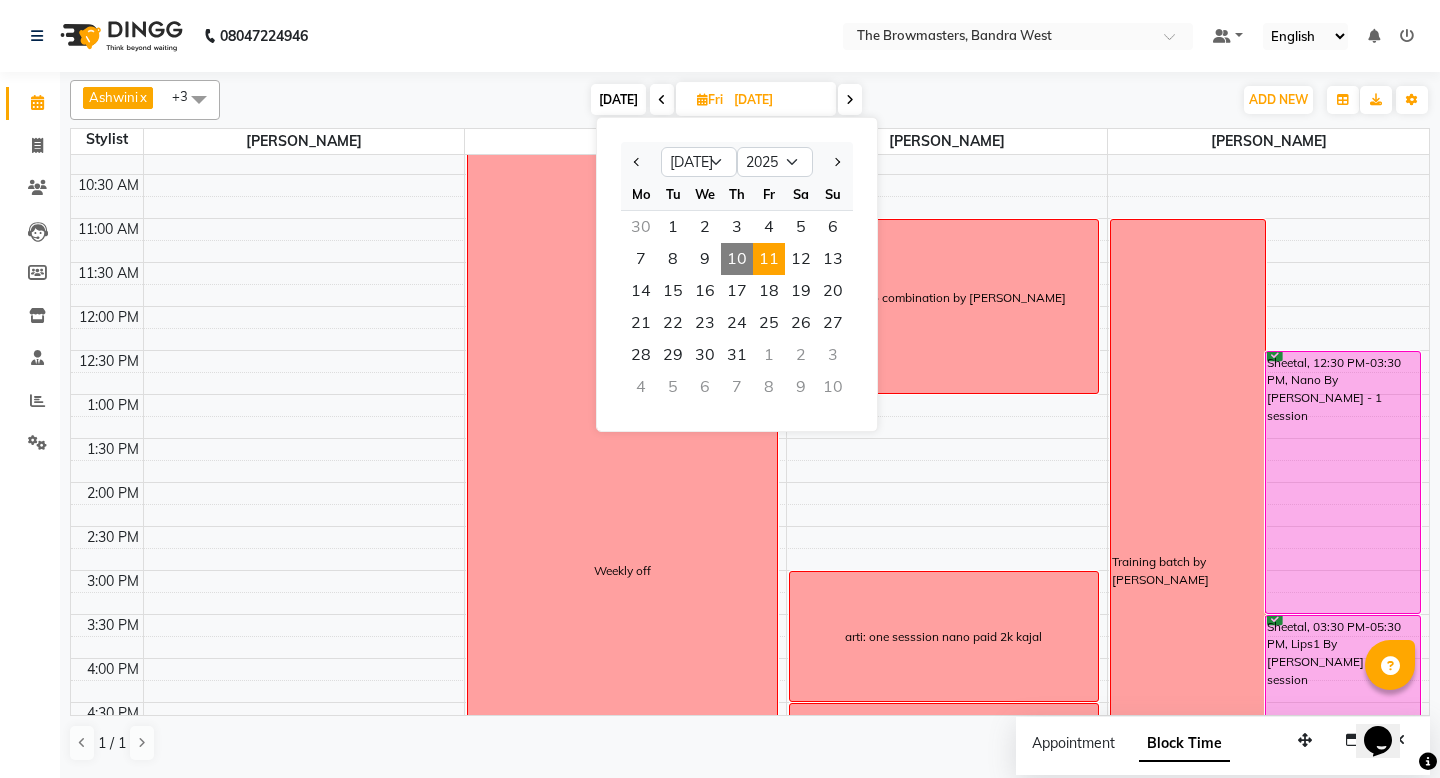 click on "10" at bounding box center [737, 259] 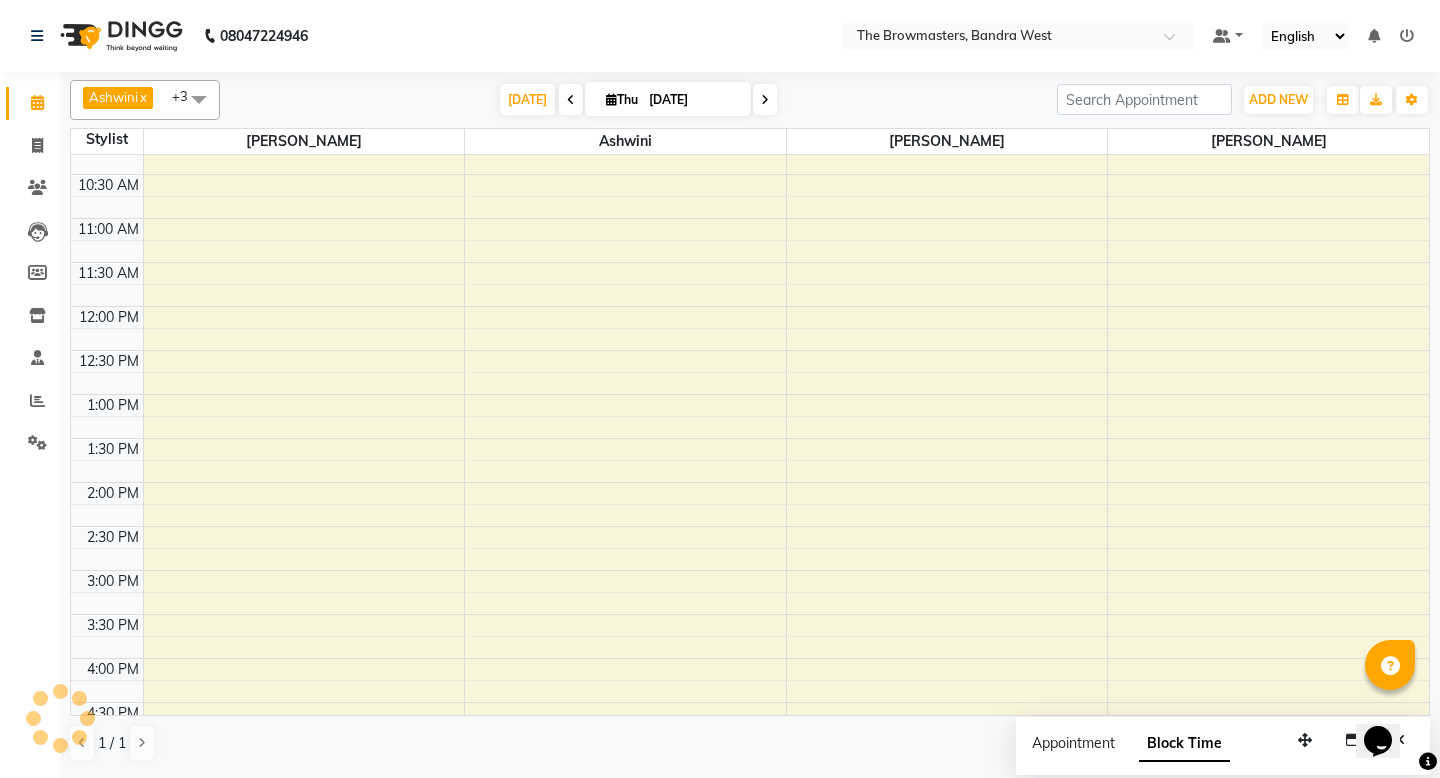 scroll, scrollTop: 583, scrollLeft: 0, axis: vertical 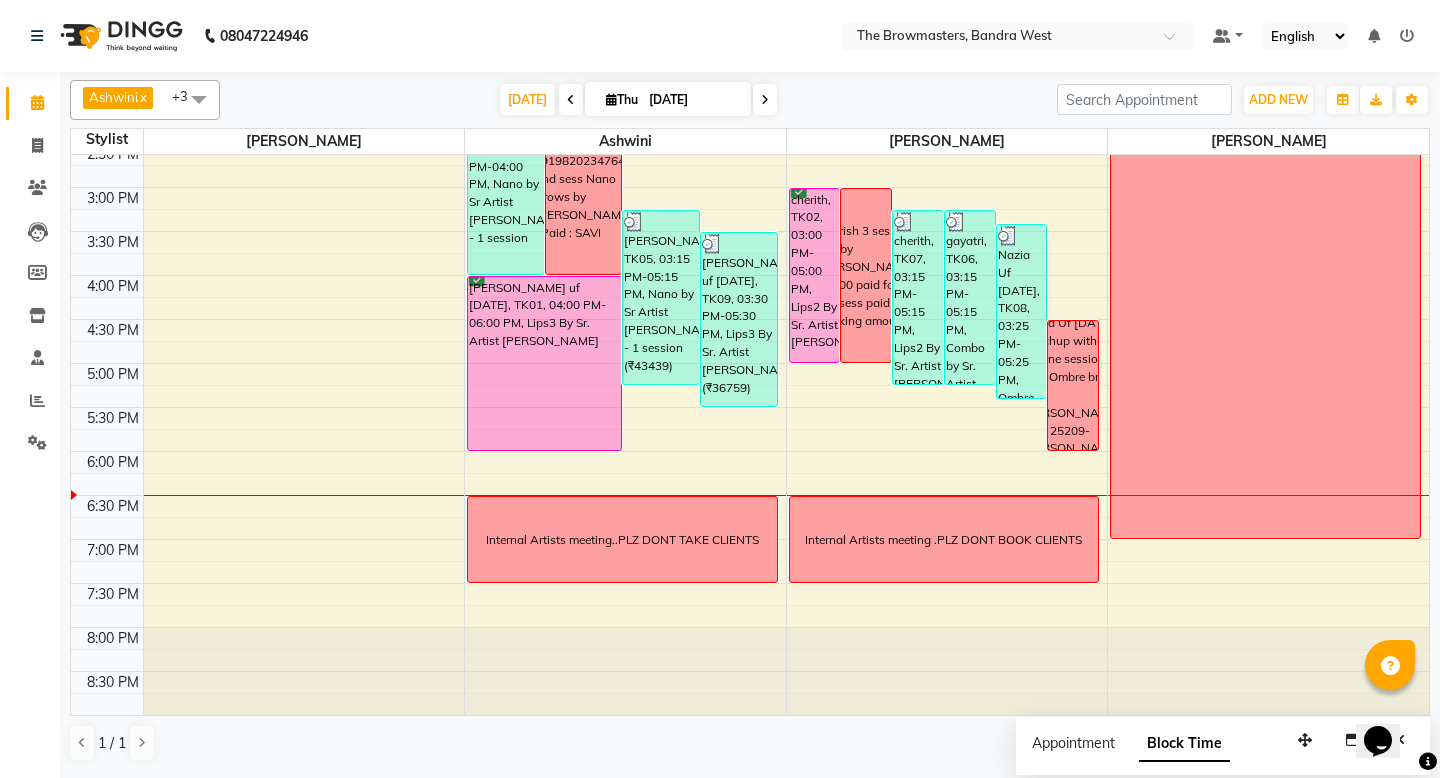 click on "[DATE]" at bounding box center [693, 100] 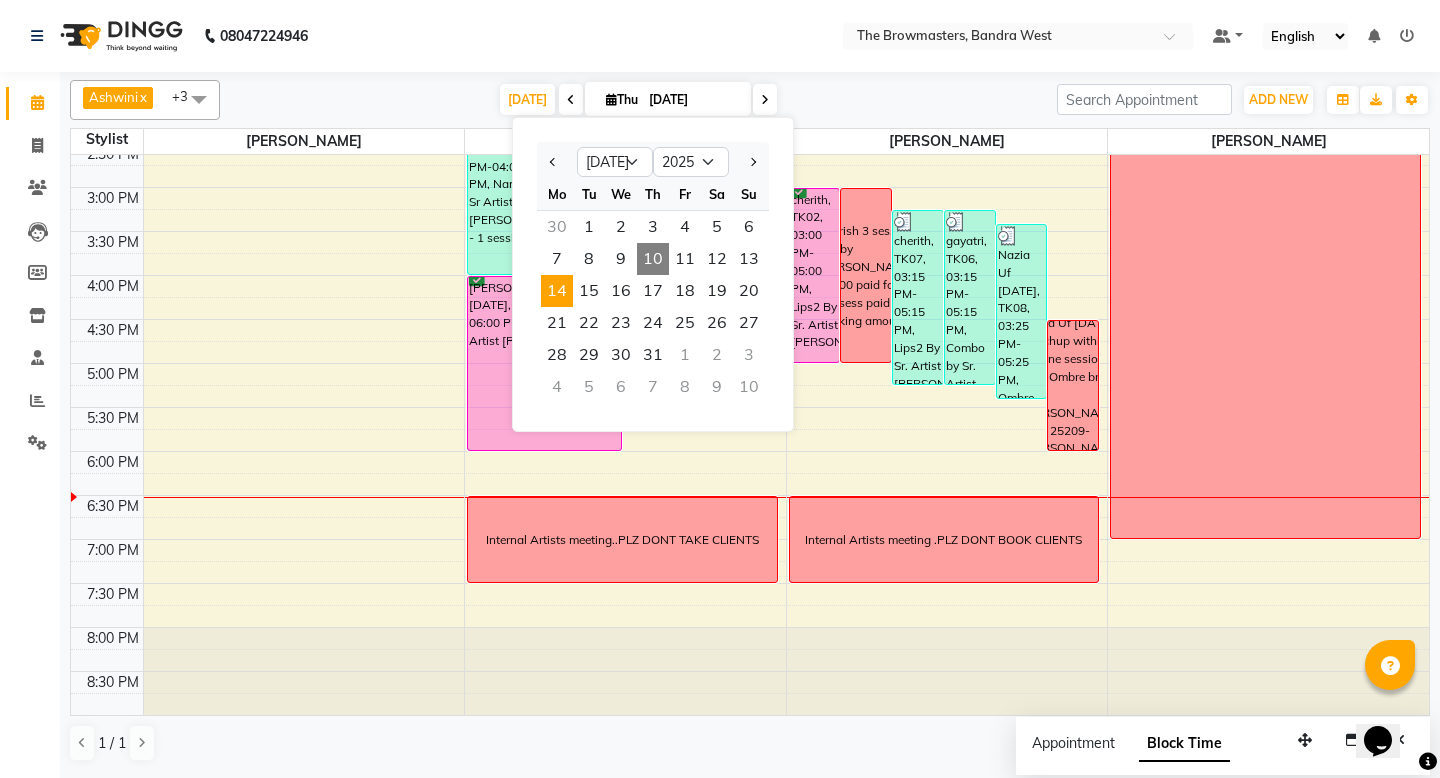 click on "14" at bounding box center (557, 291) 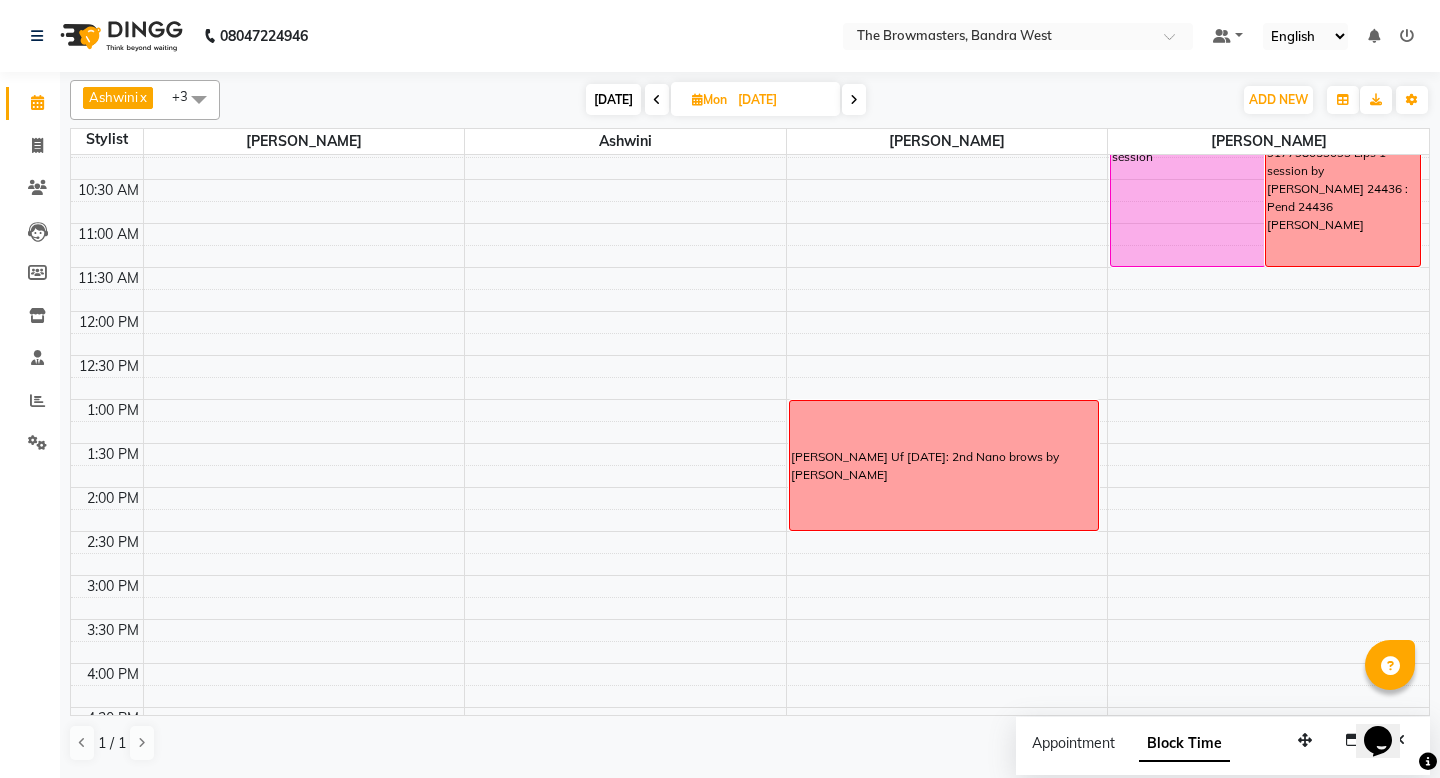 scroll, scrollTop: 165, scrollLeft: 0, axis: vertical 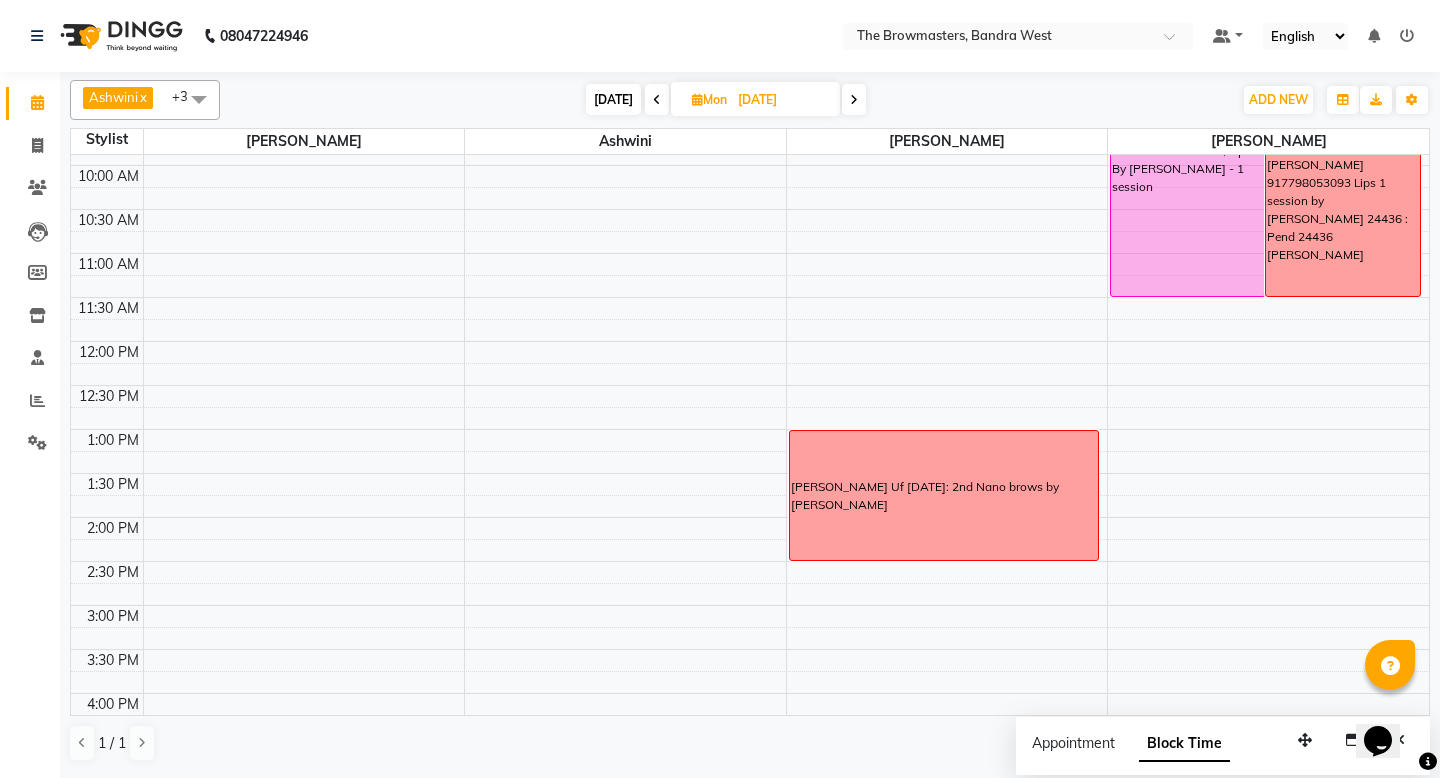 click on "[DATE]" at bounding box center [782, 100] 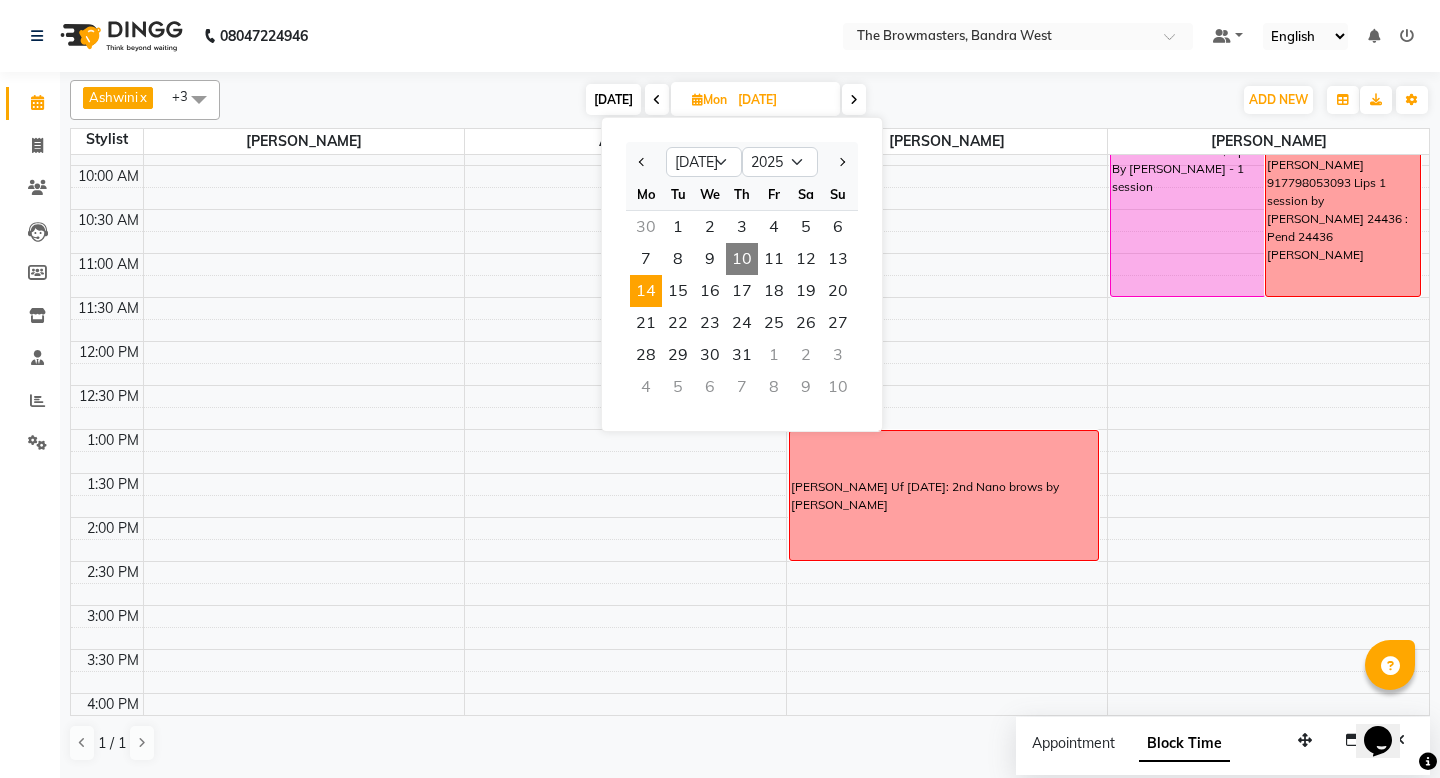 click on "10" at bounding box center [742, 259] 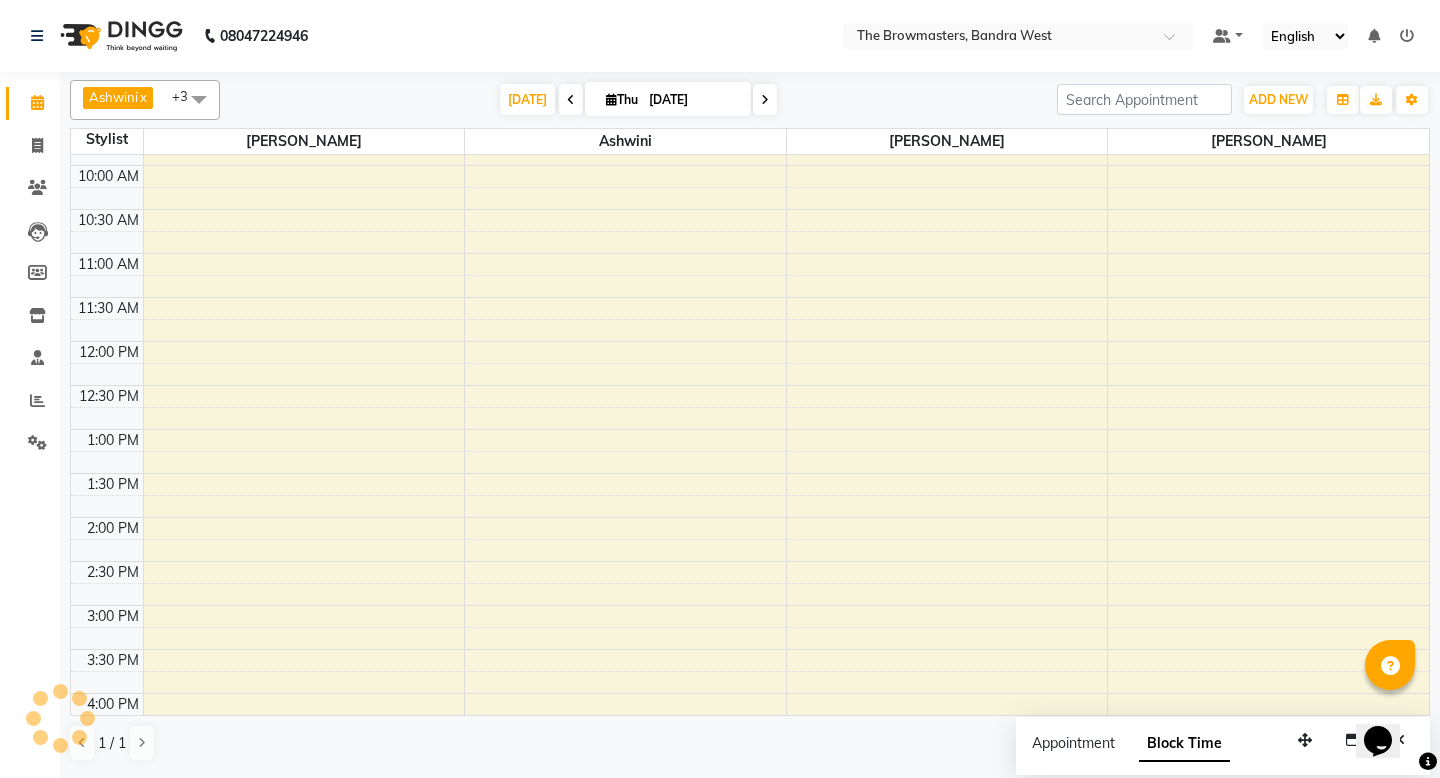 scroll, scrollTop: 583, scrollLeft: 0, axis: vertical 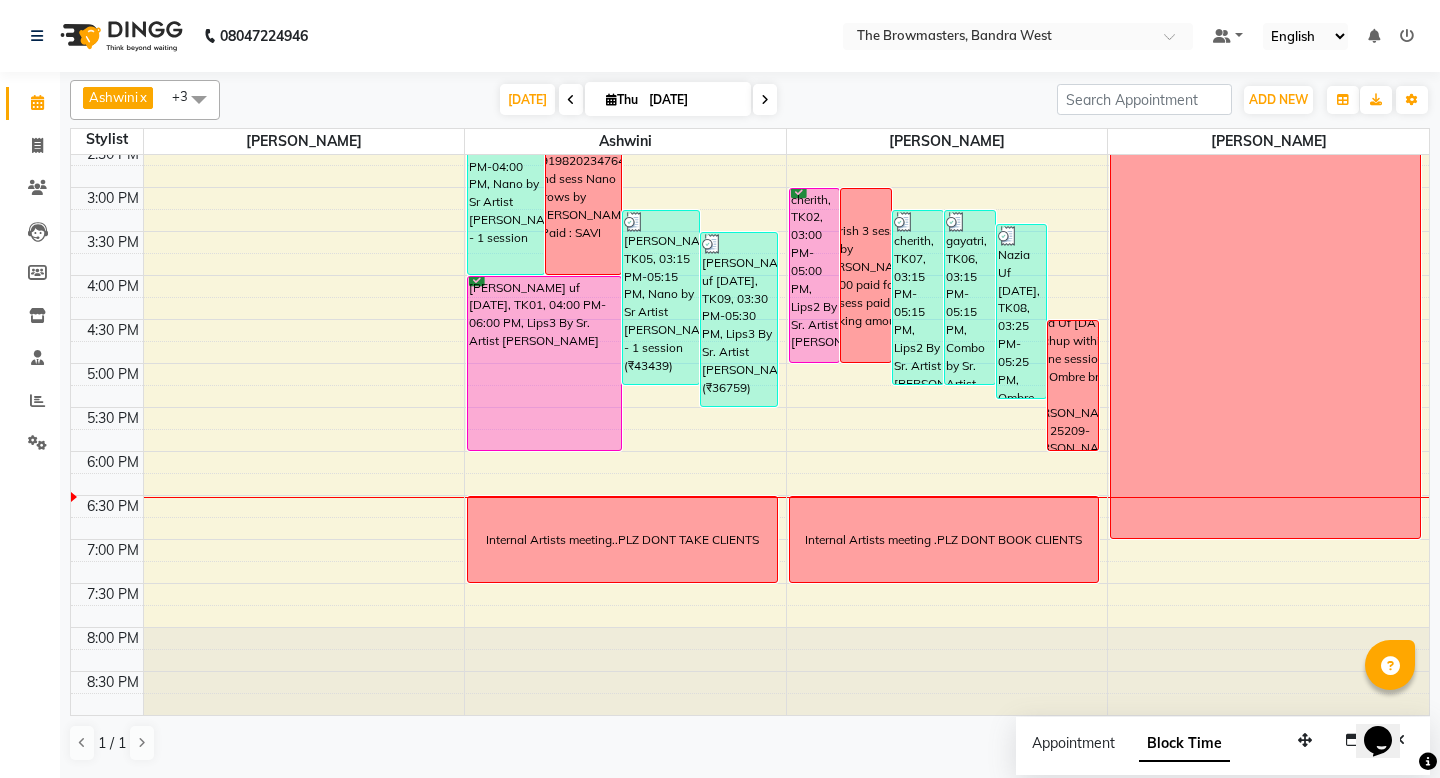 click on "[DATE]" at bounding box center (693, 100) 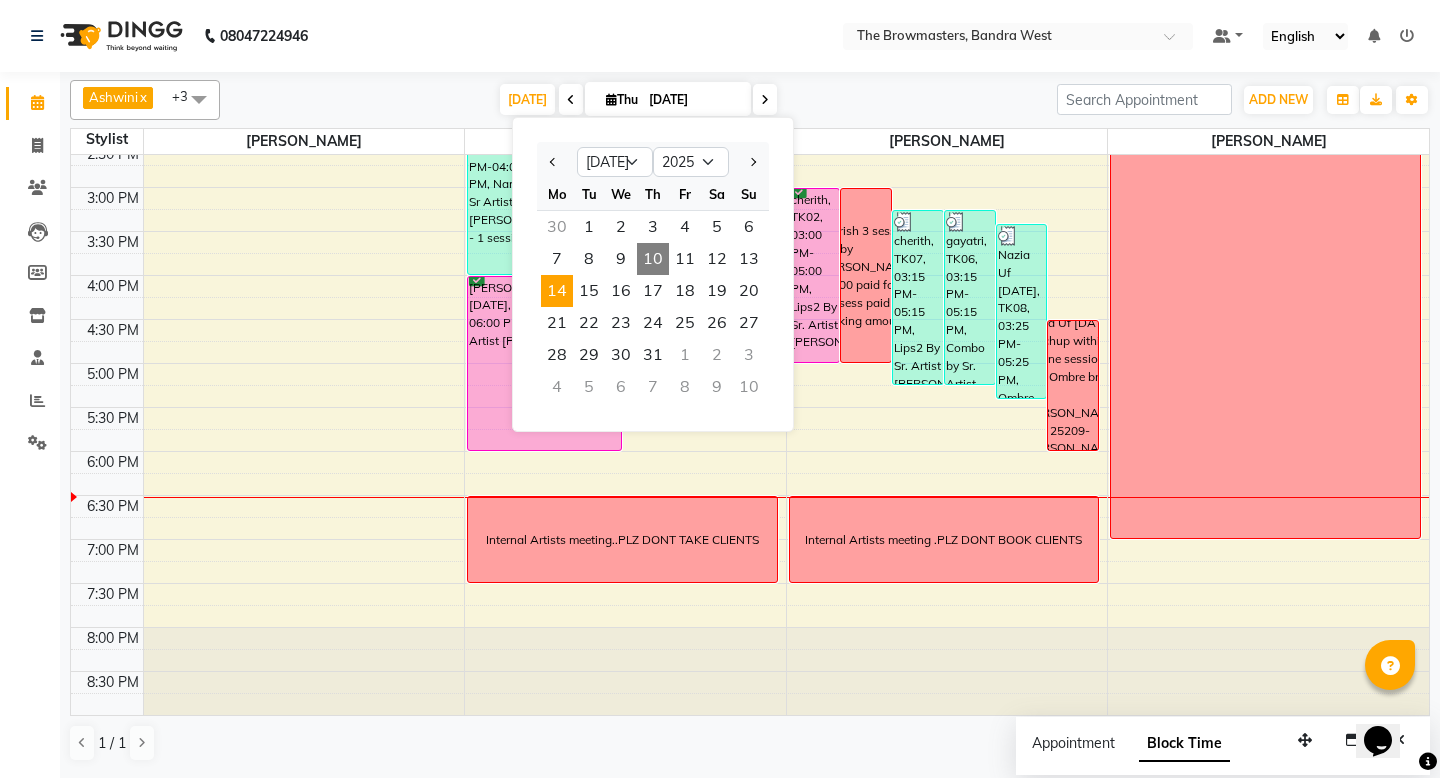 click on "14" at bounding box center (557, 291) 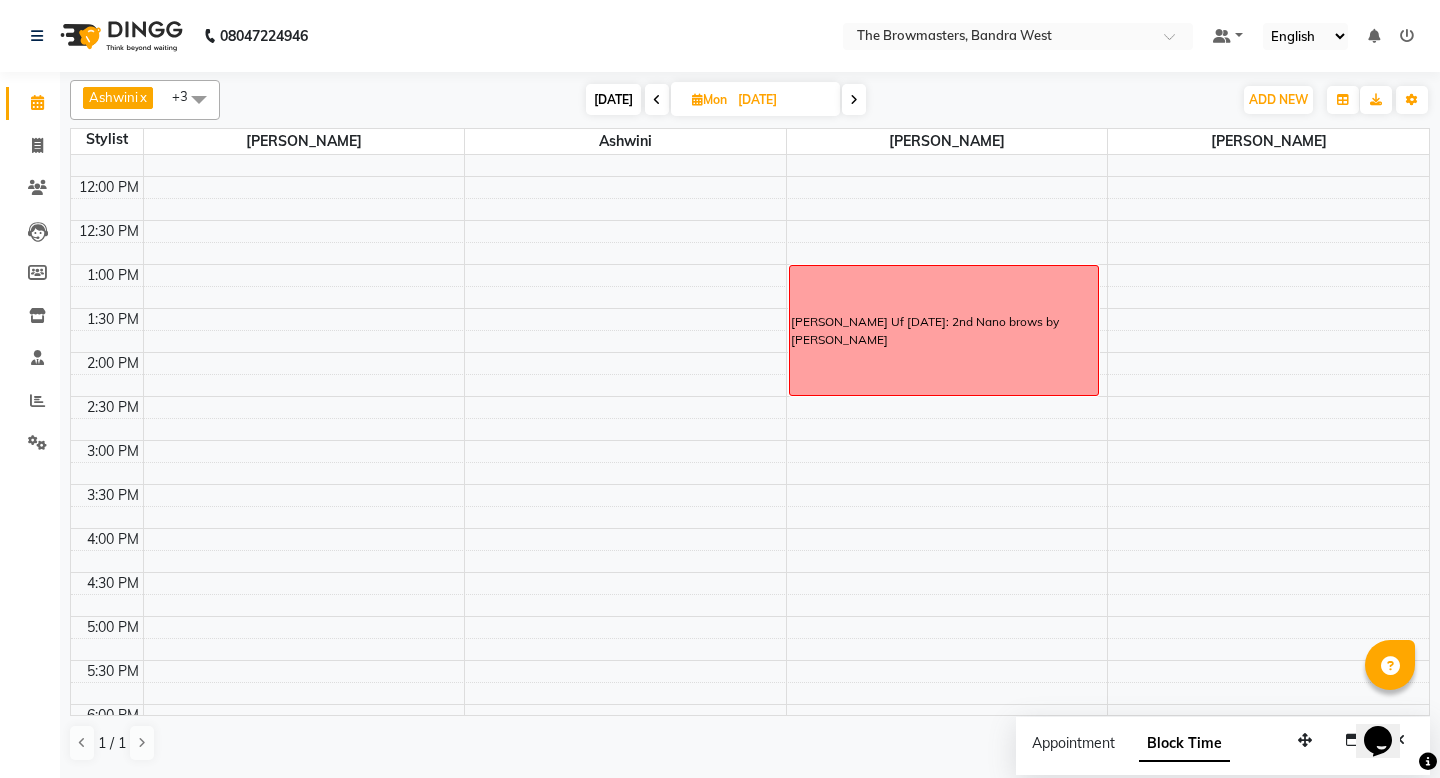 scroll, scrollTop: 323, scrollLeft: 0, axis: vertical 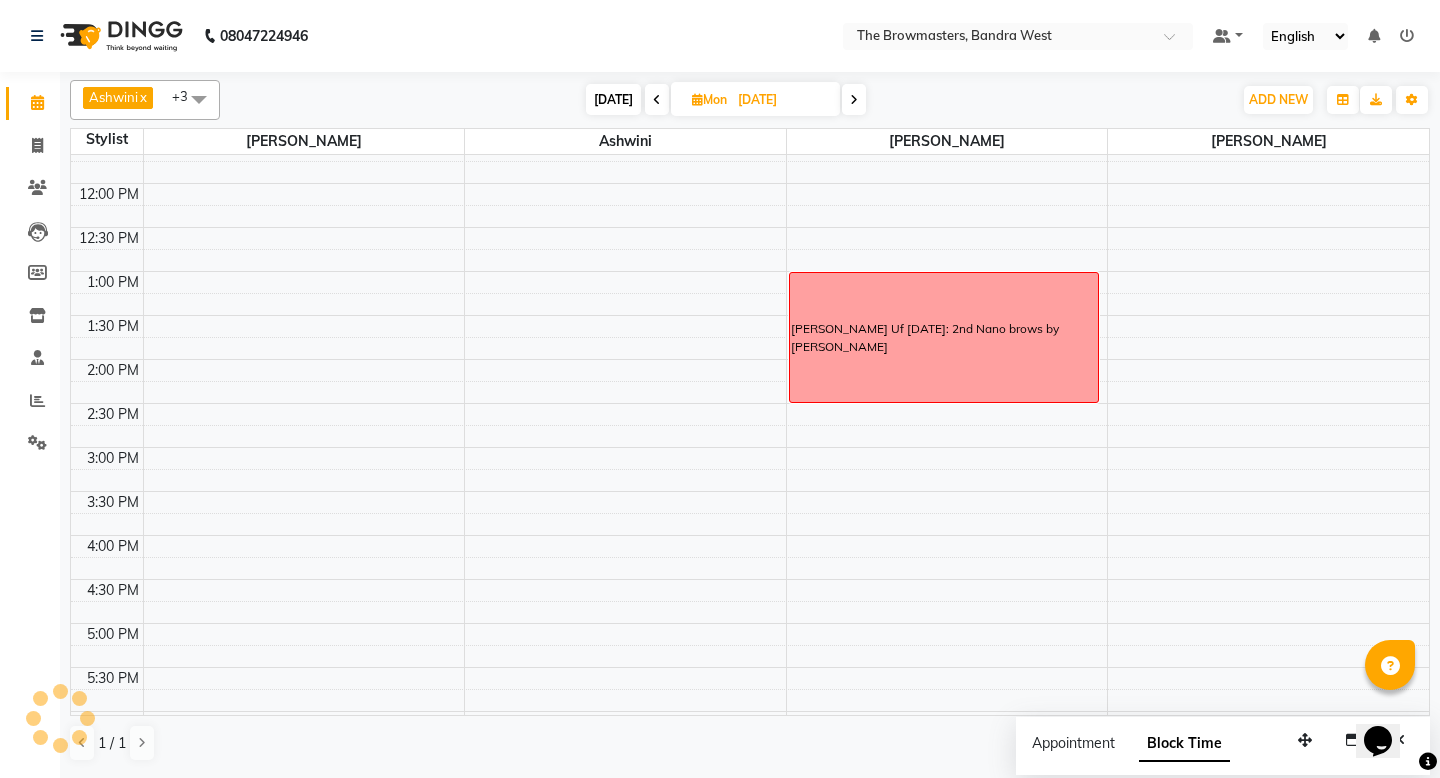 click on "[DATE]" at bounding box center [613, 99] 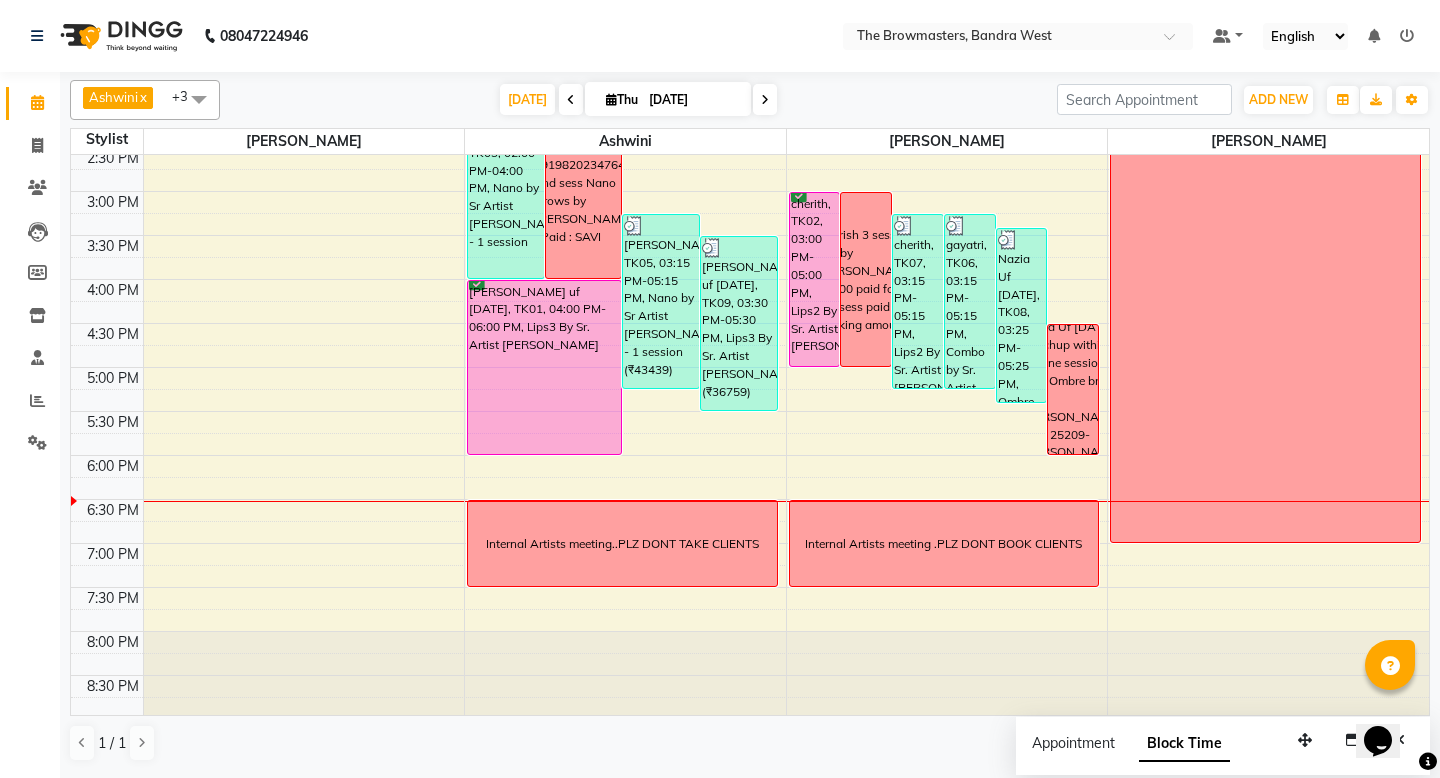 scroll, scrollTop: 581, scrollLeft: 0, axis: vertical 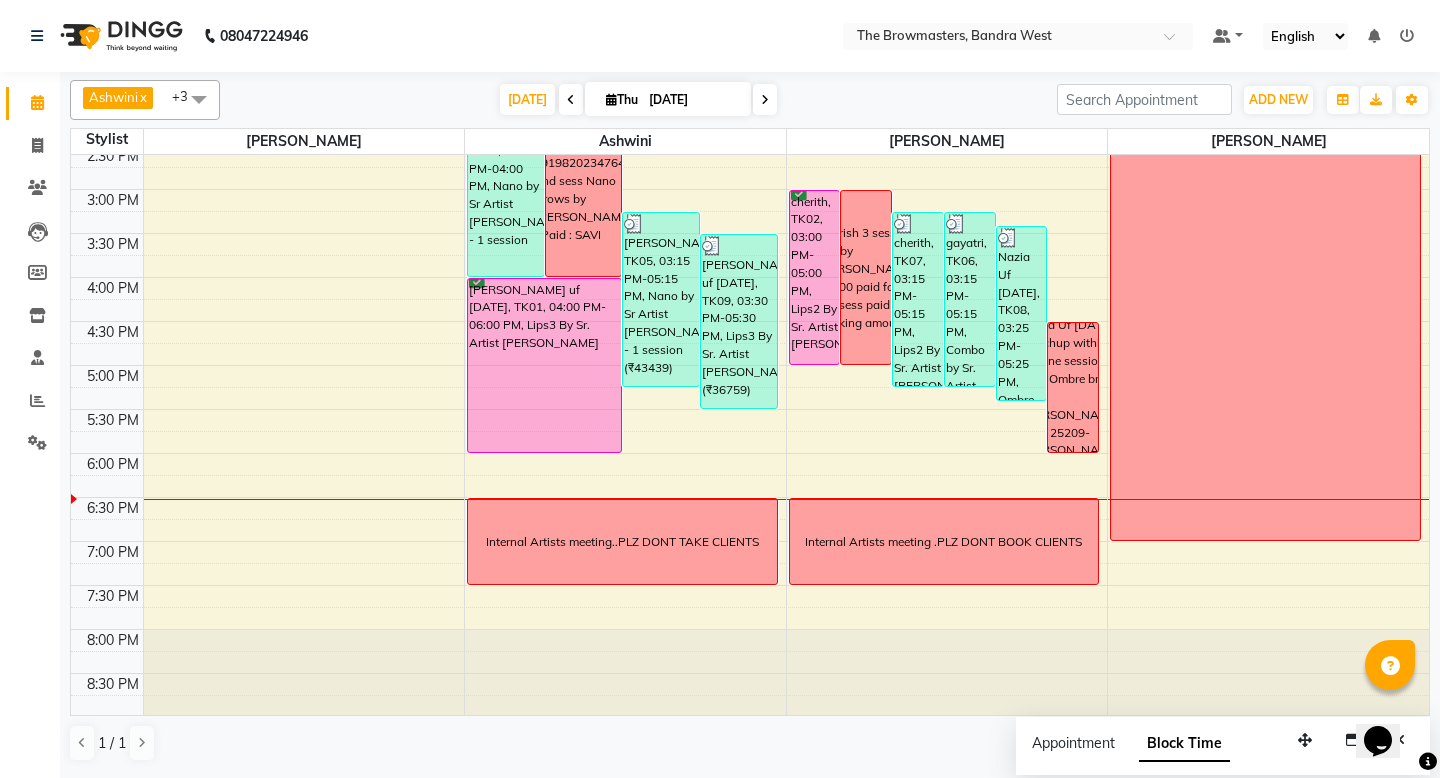 click on "Opens Chat This icon Opens the chat window." at bounding box center [1378, 741] 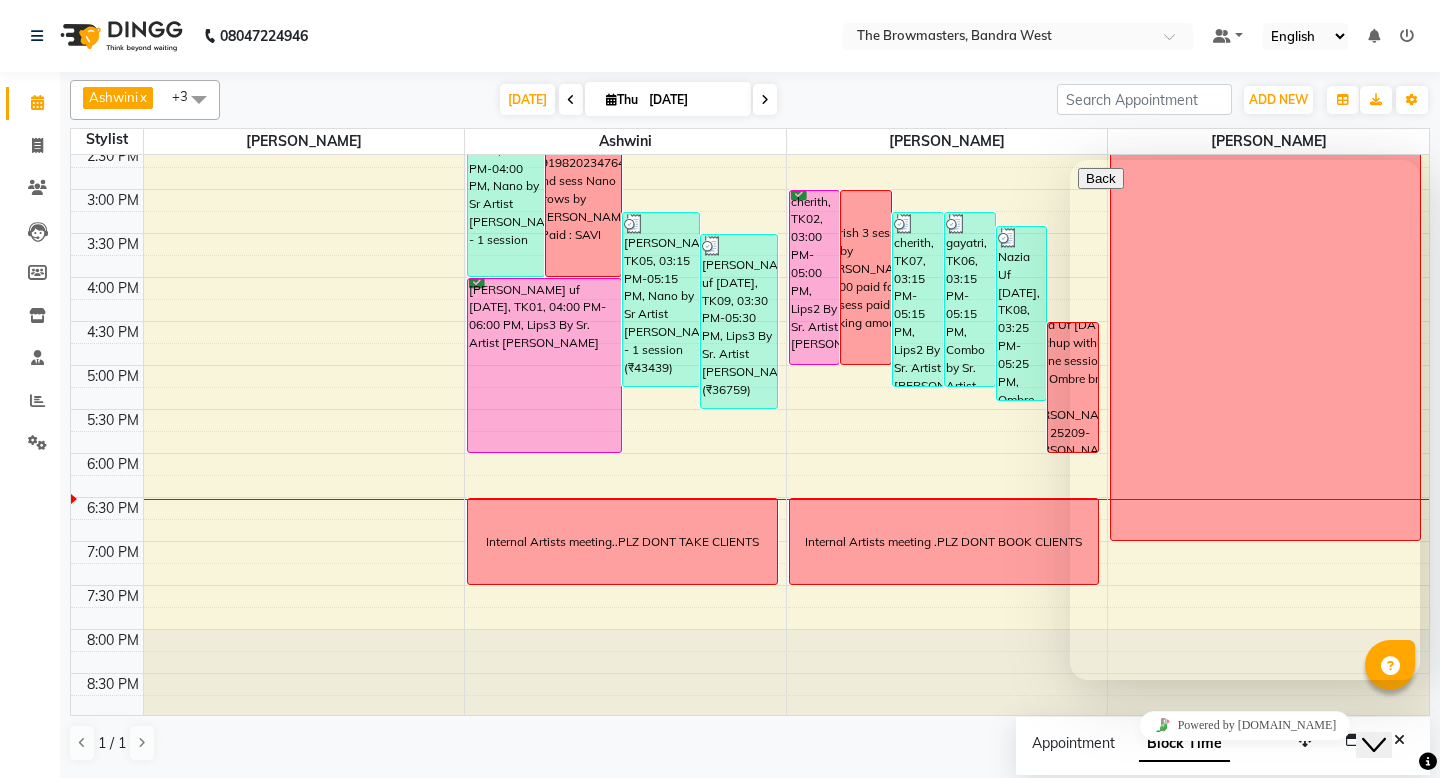 click on "Powered by [DOMAIN_NAME]" at bounding box center [1245, 725] 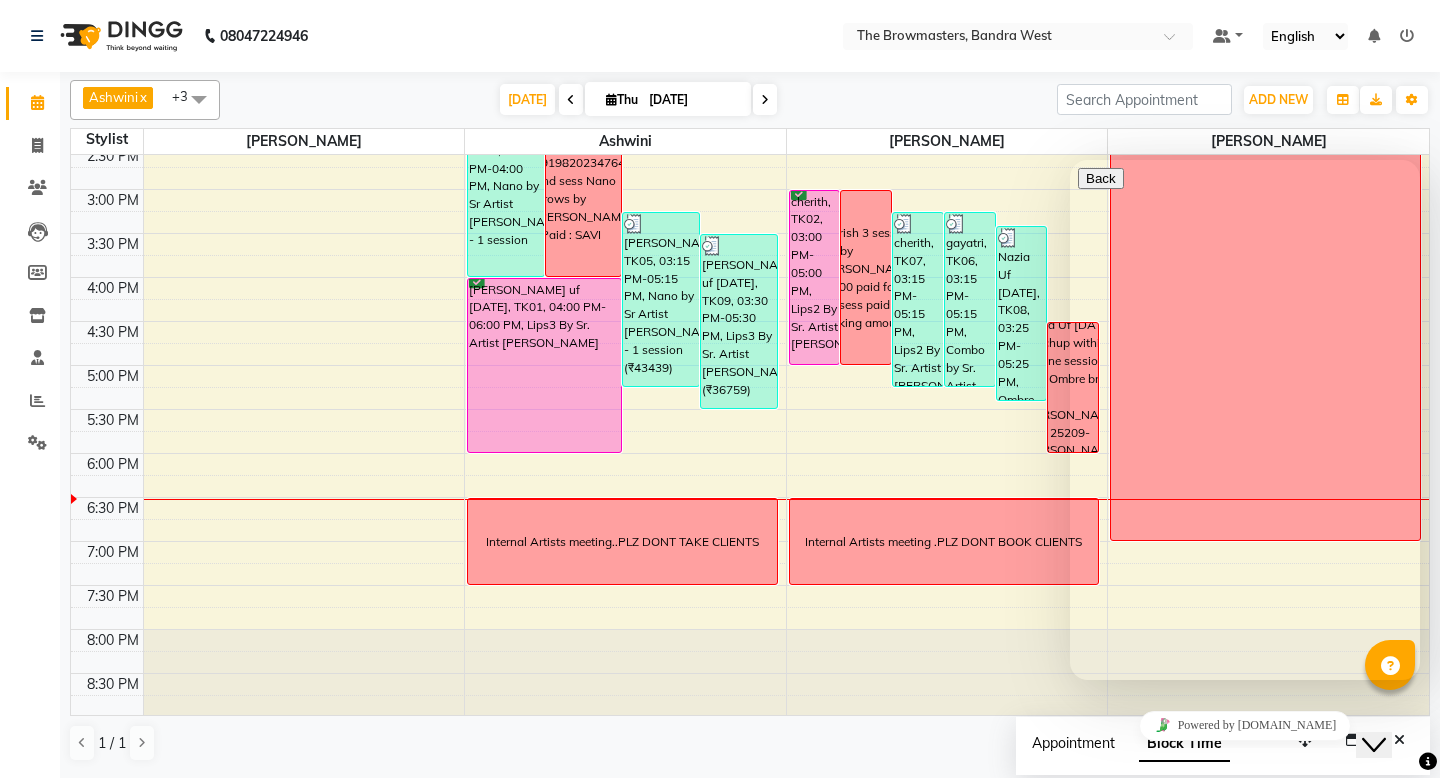 click on "Appointment" at bounding box center [1073, 743] 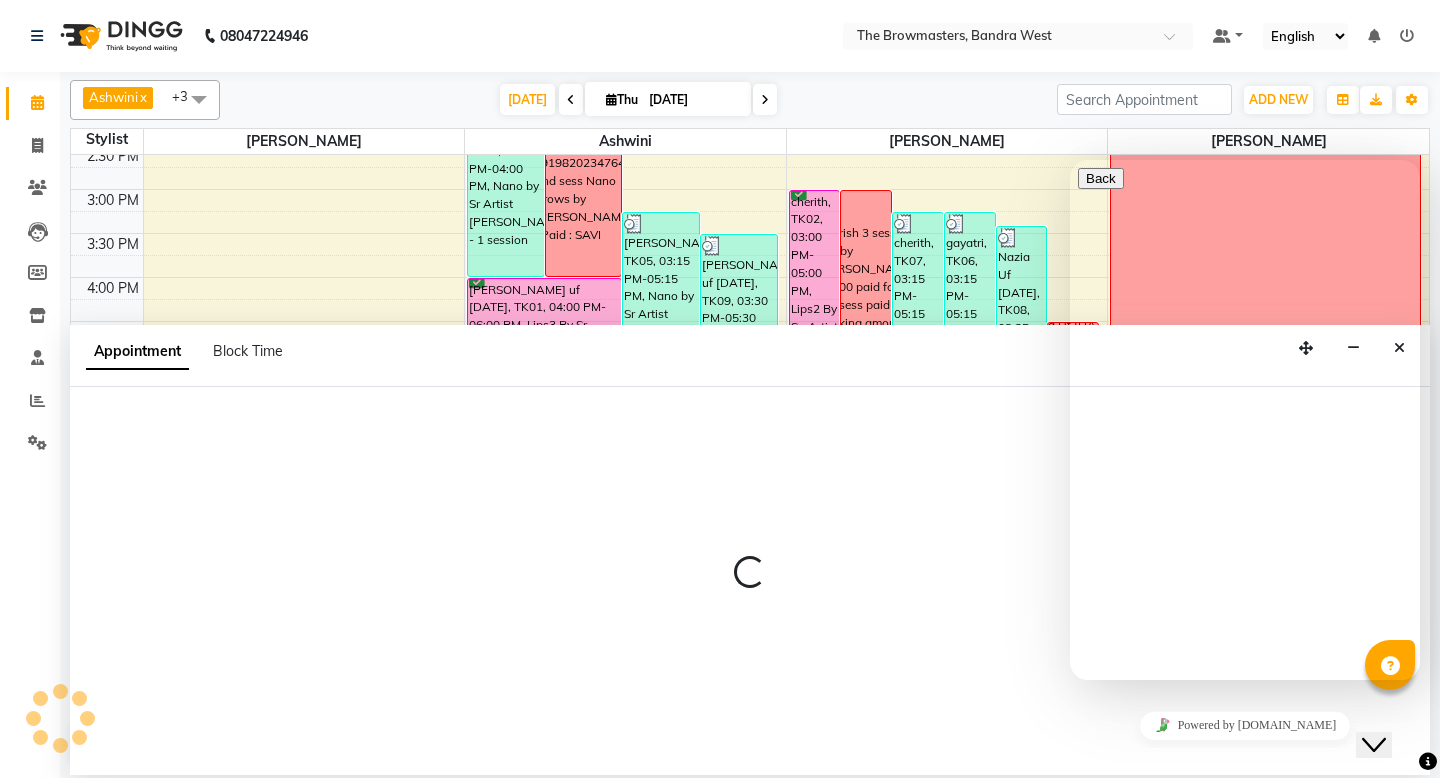 select on "tentative" 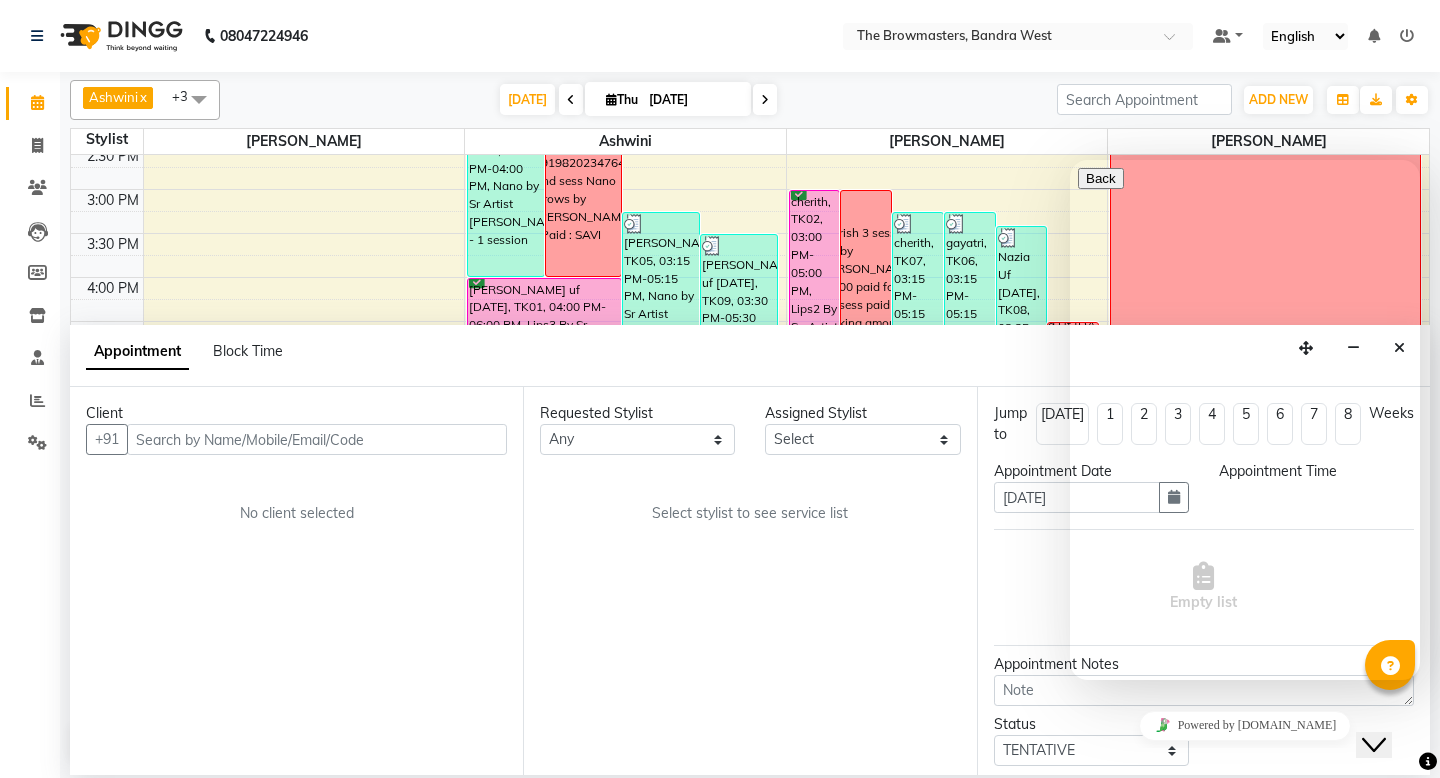 click on "Close Chat This icon closes the chat window." 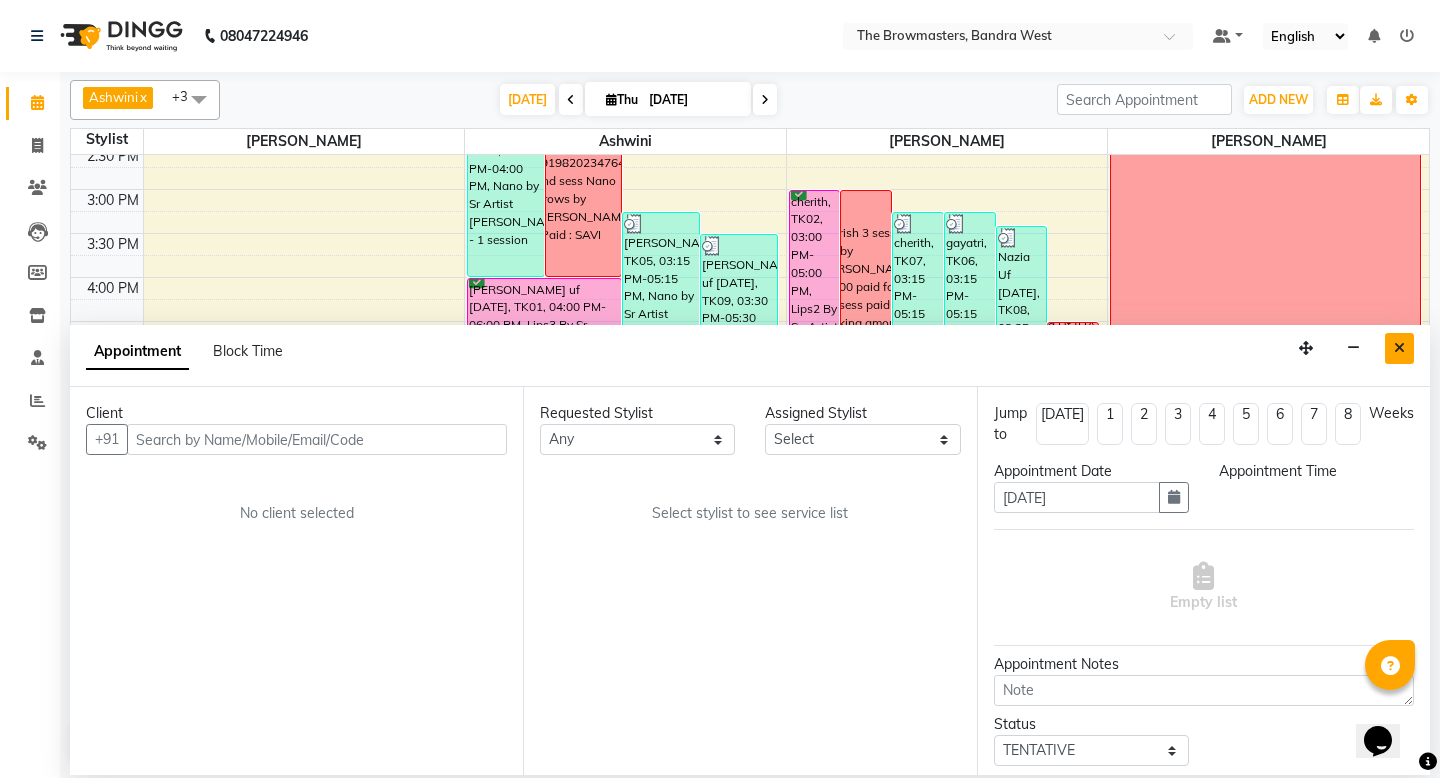 click at bounding box center (1399, 348) 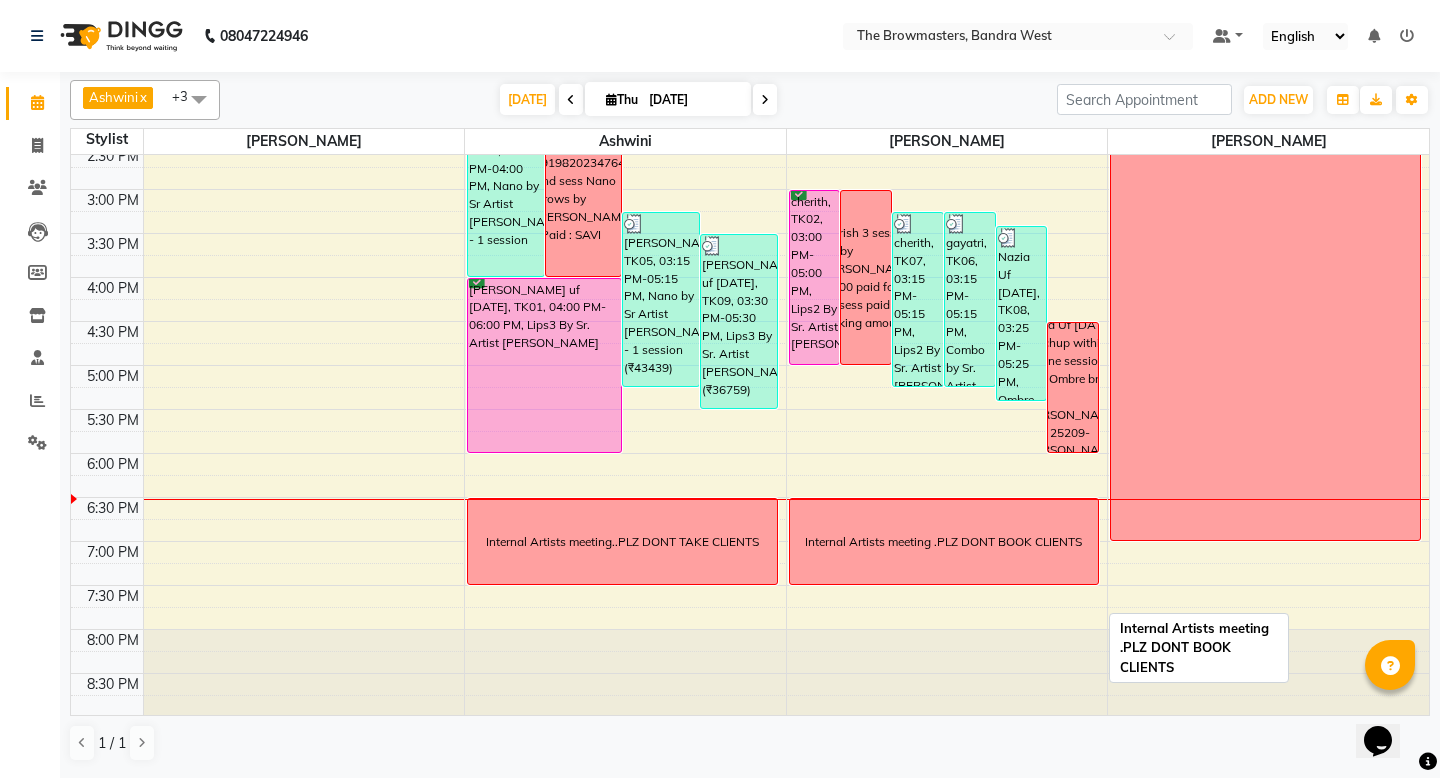scroll, scrollTop: 583, scrollLeft: 0, axis: vertical 